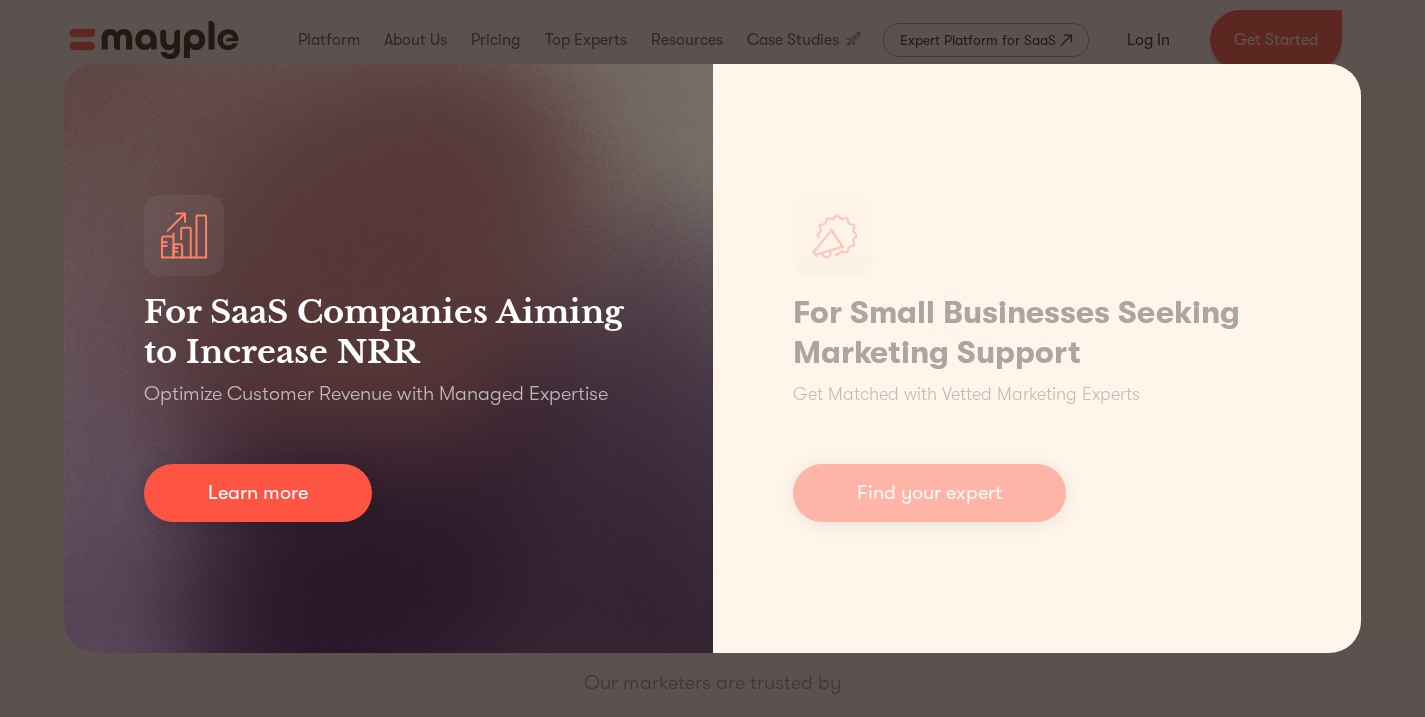 scroll, scrollTop: 0, scrollLeft: 0, axis: both 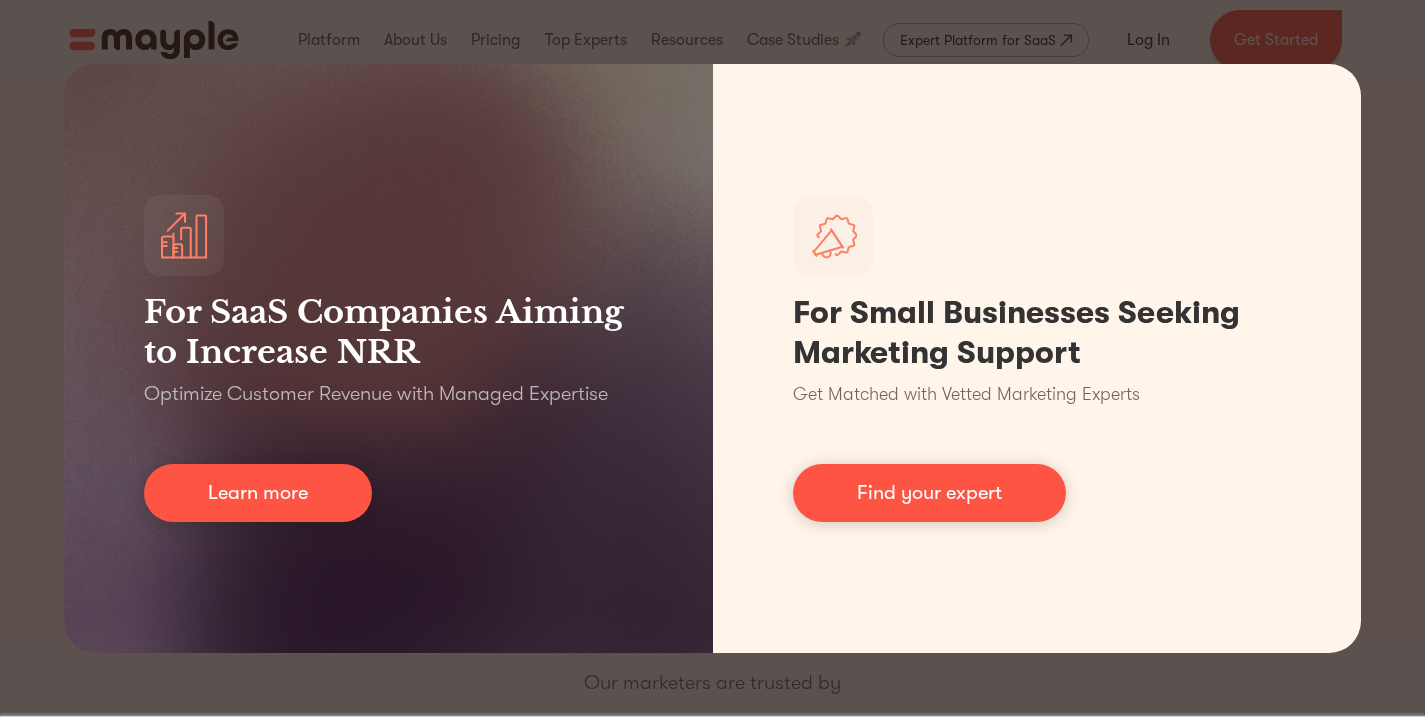 click on "For SaaS Companies Aiming to Increase NRR Optimize Customer Revenue with Managed Expertise Learn more For Small Businesses Seeking Marketing Support Get Matched with Vetted Marketing Experts Find your expert" at bounding box center (712, 358) 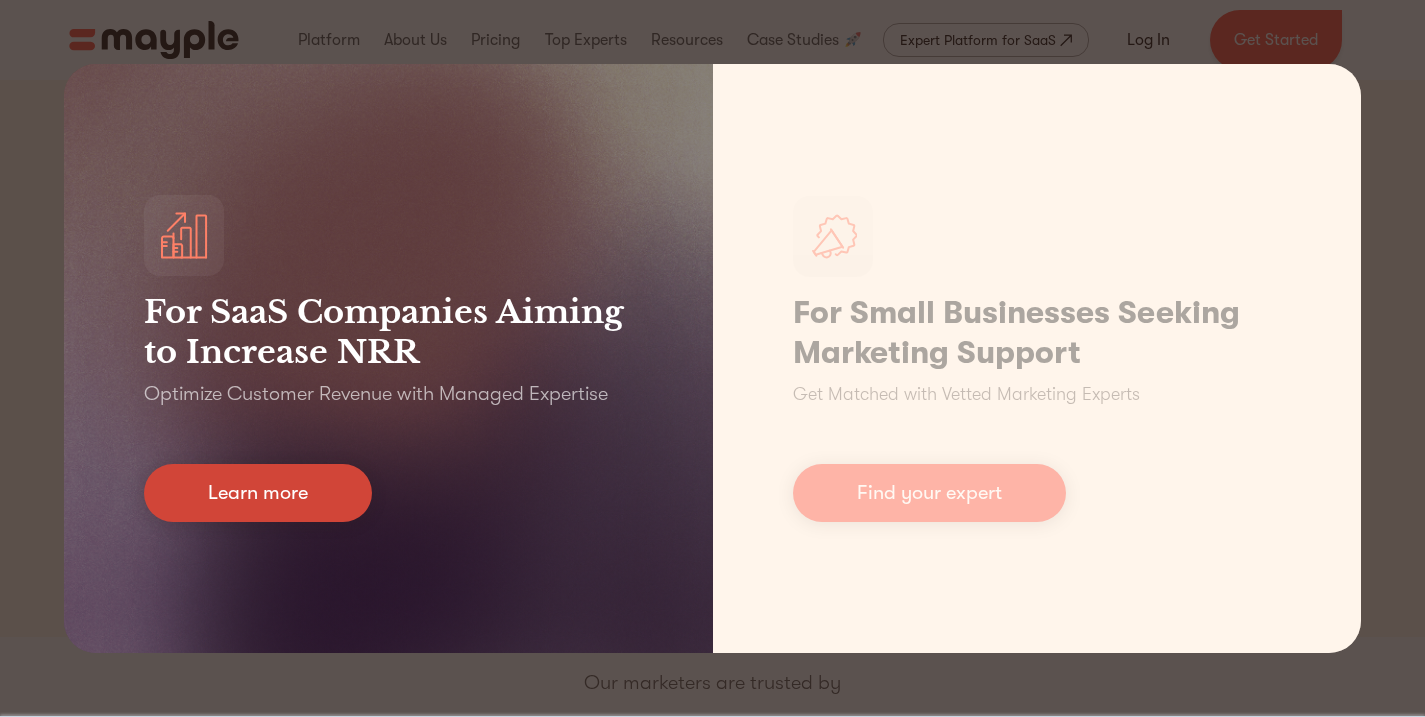 click on "Learn more" at bounding box center [258, 493] 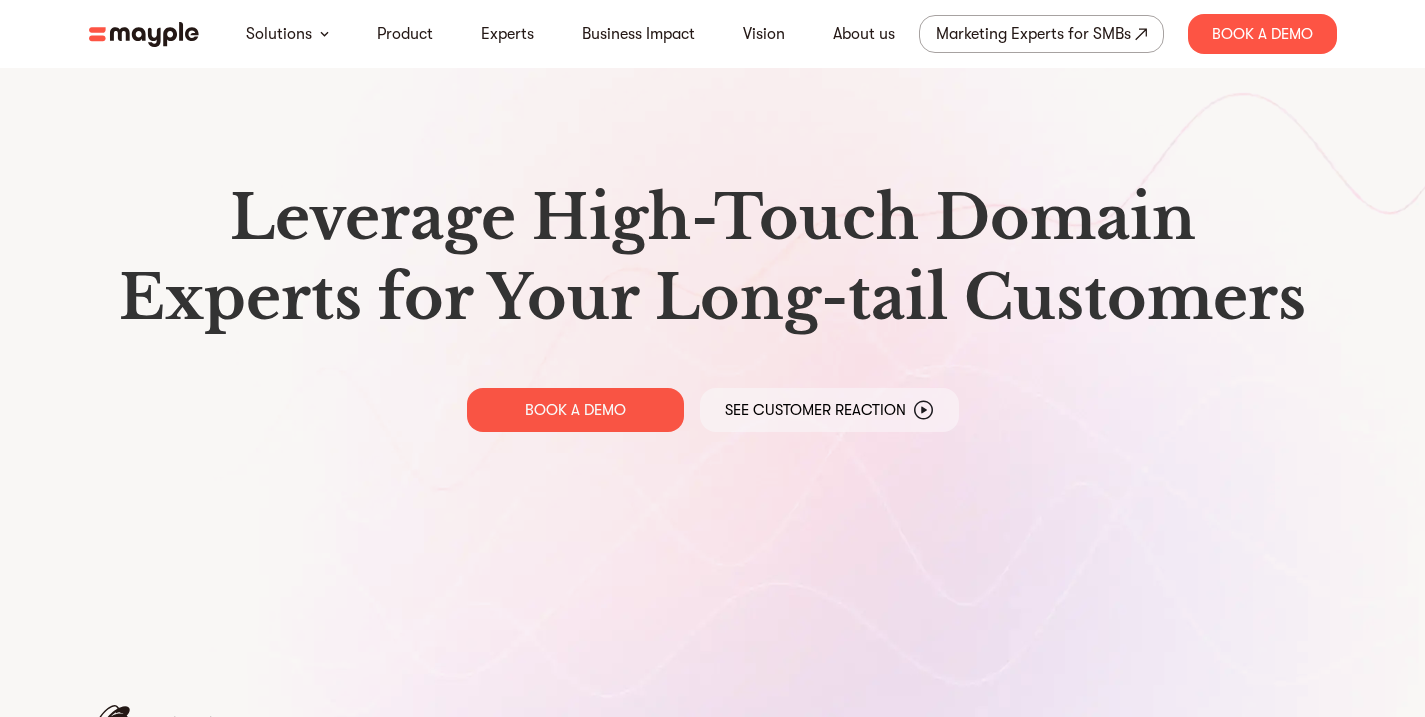 scroll, scrollTop: 0, scrollLeft: 0, axis: both 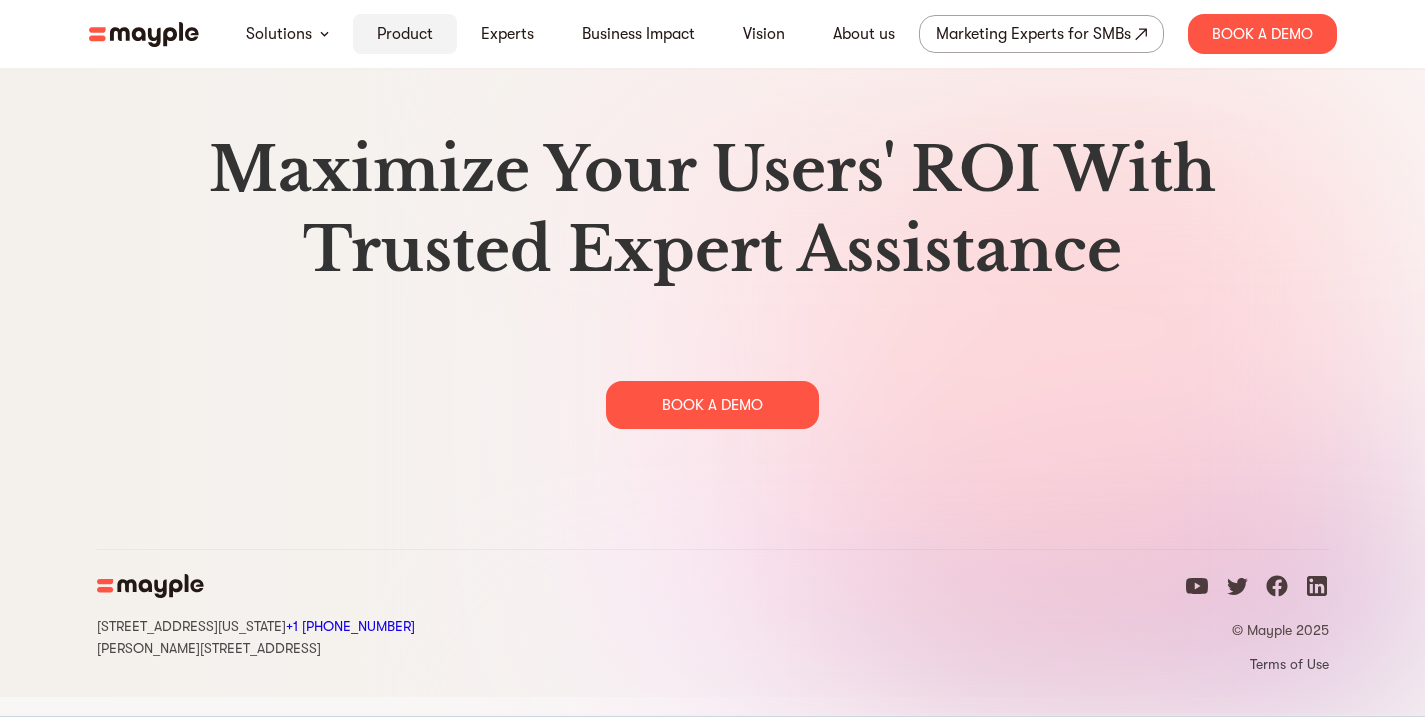 click on "Product" at bounding box center [405, 34] 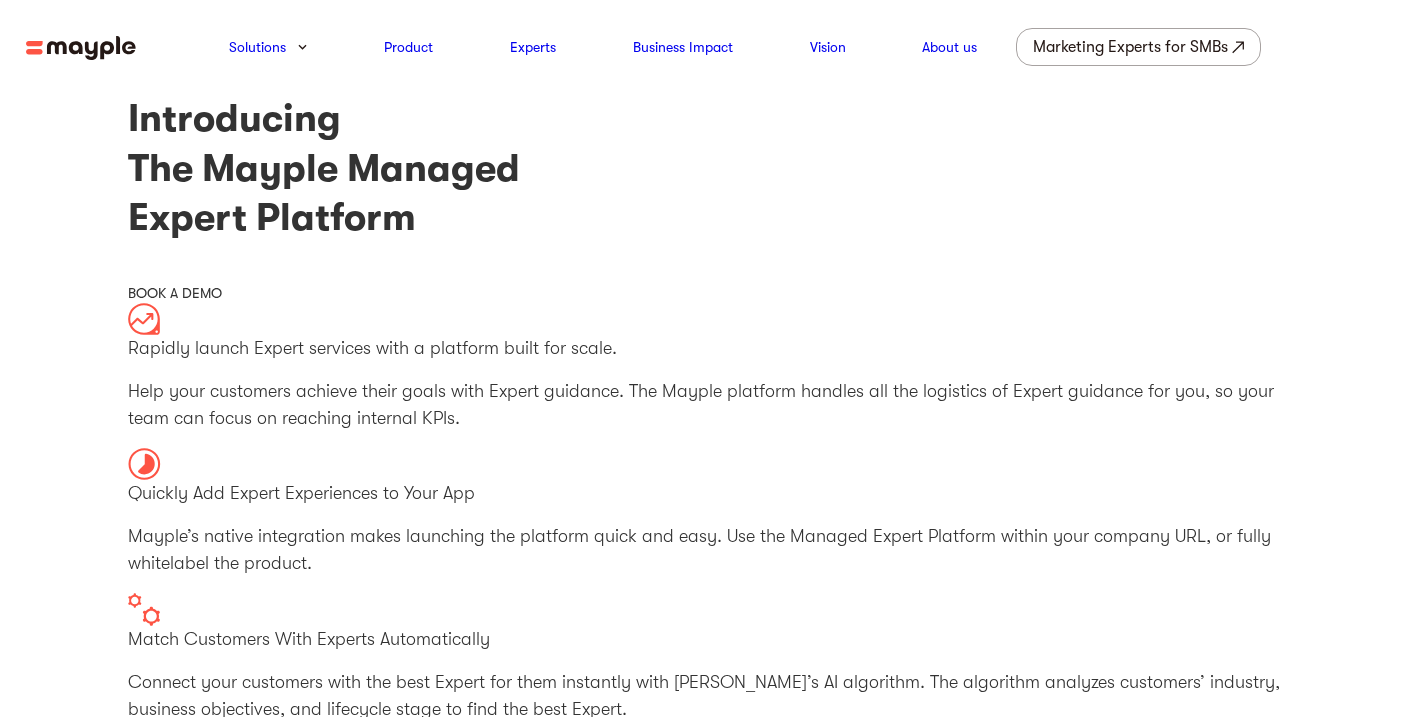 scroll, scrollTop: 0, scrollLeft: 0, axis: both 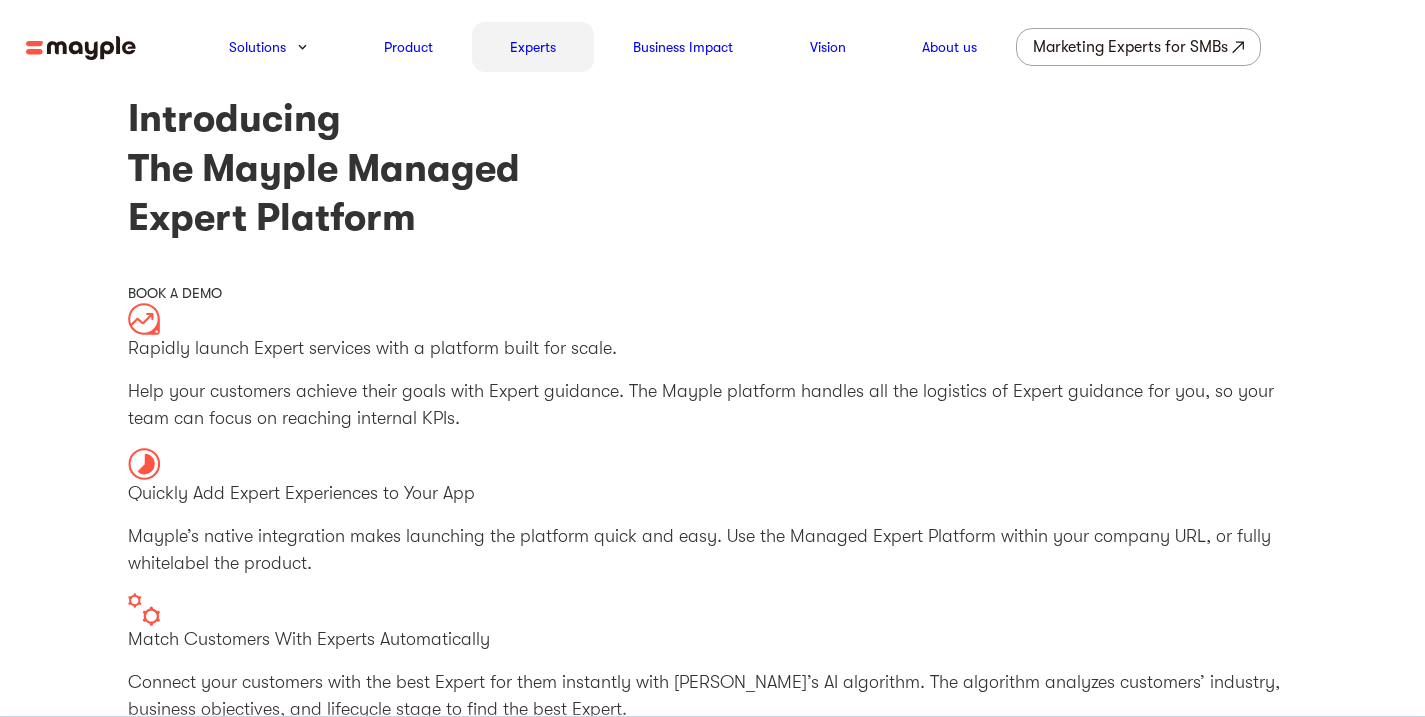 click on "Experts" at bounding box center (533, 47) 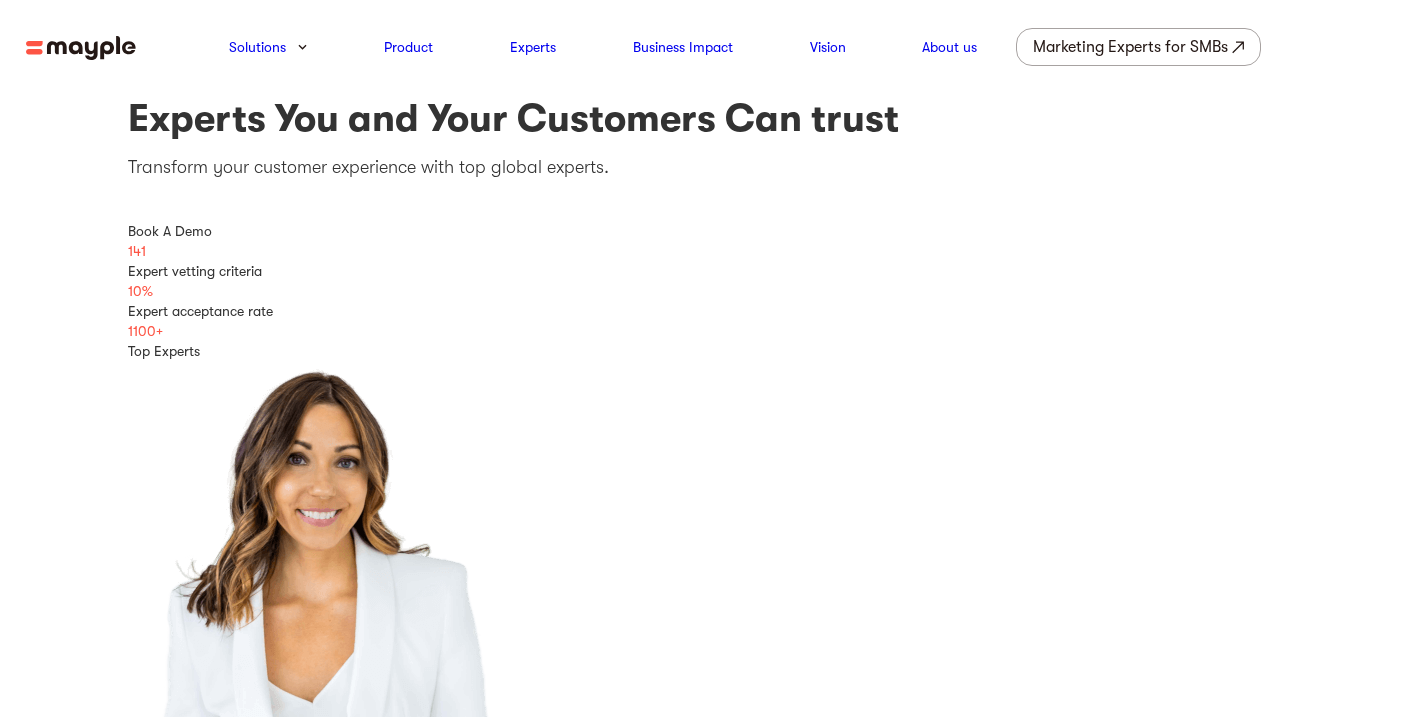 scroll, scrollTop: 0, scrollLeft: 0, axis: both 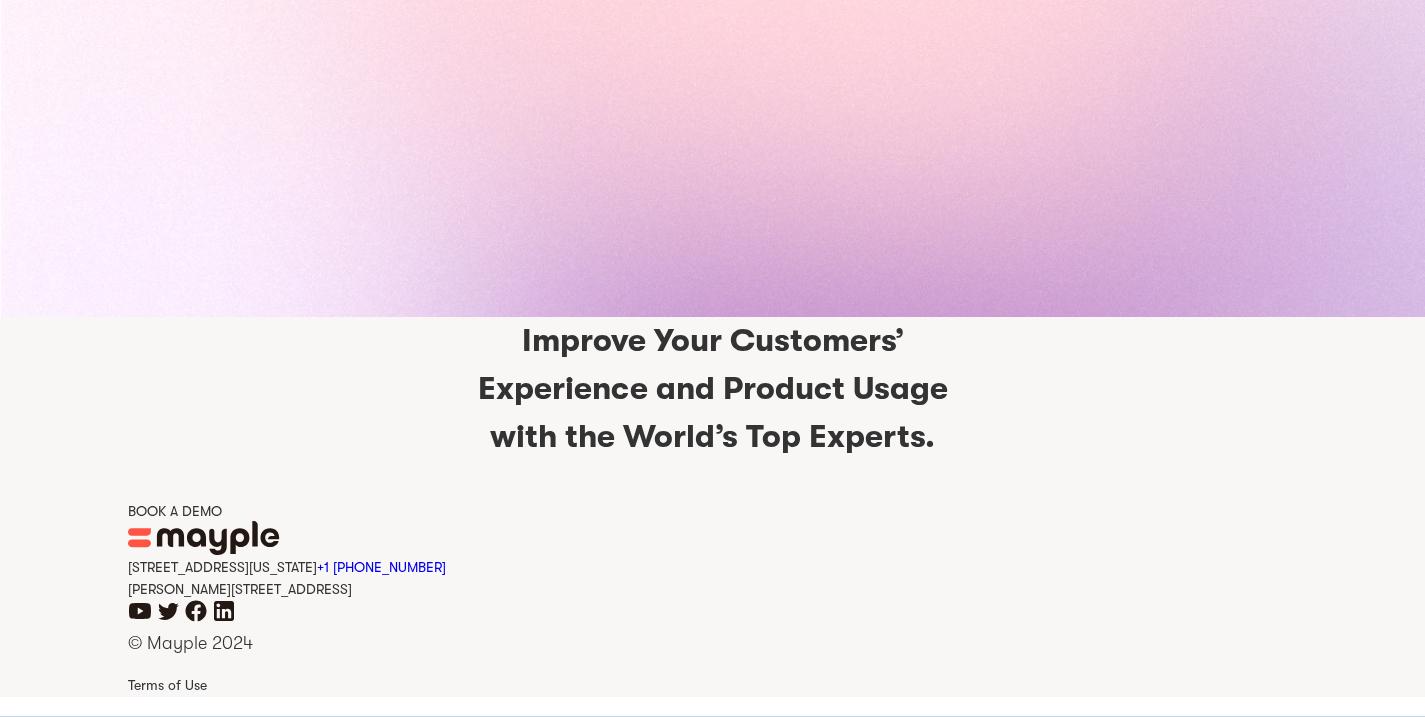 click 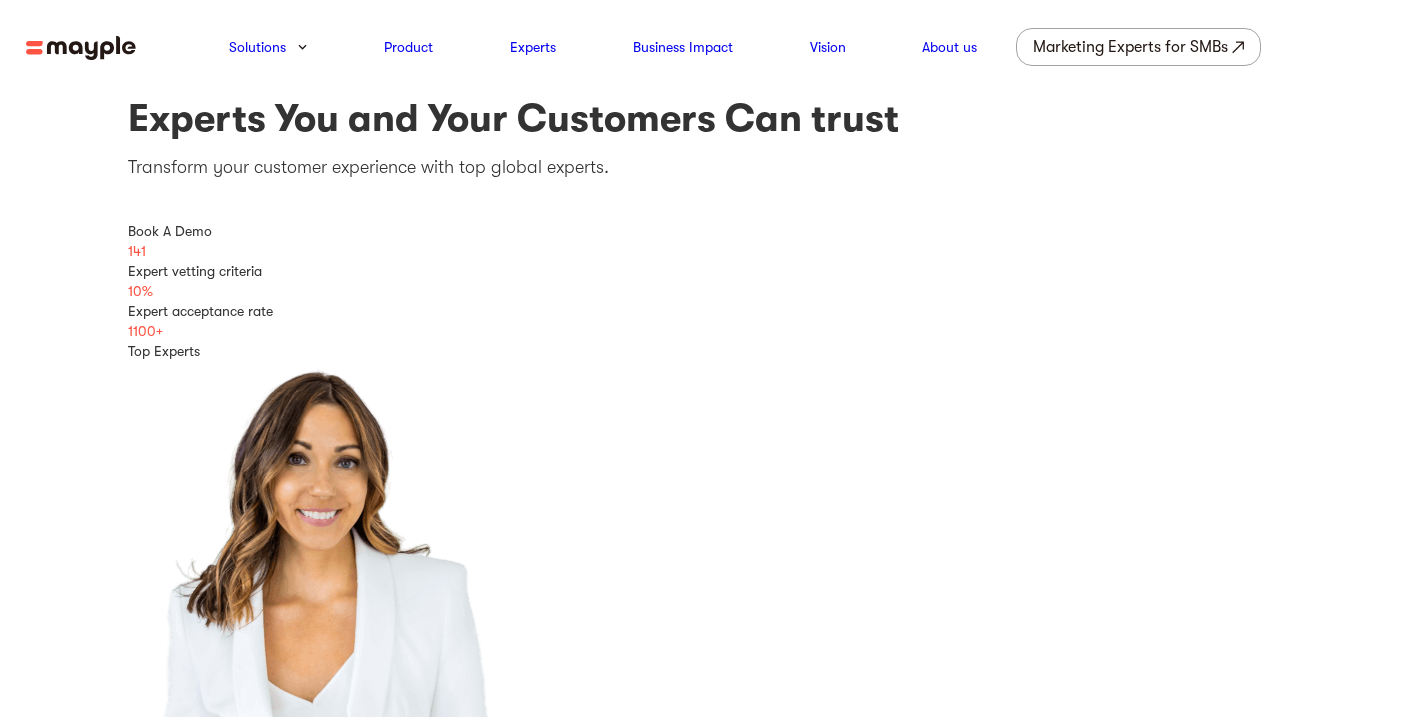 scroll, scrollTop: 0, scrollLeft: 0, axis: both 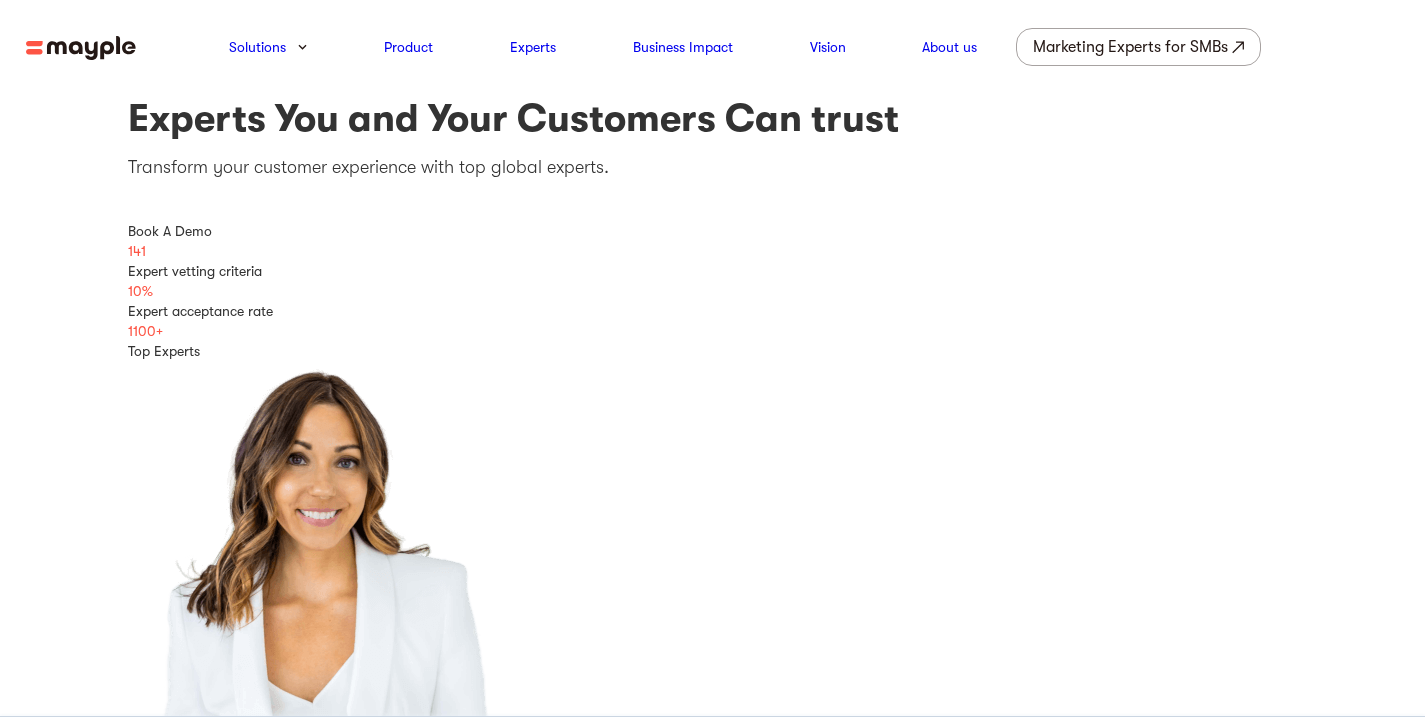 click at bounding box center (81, 48) 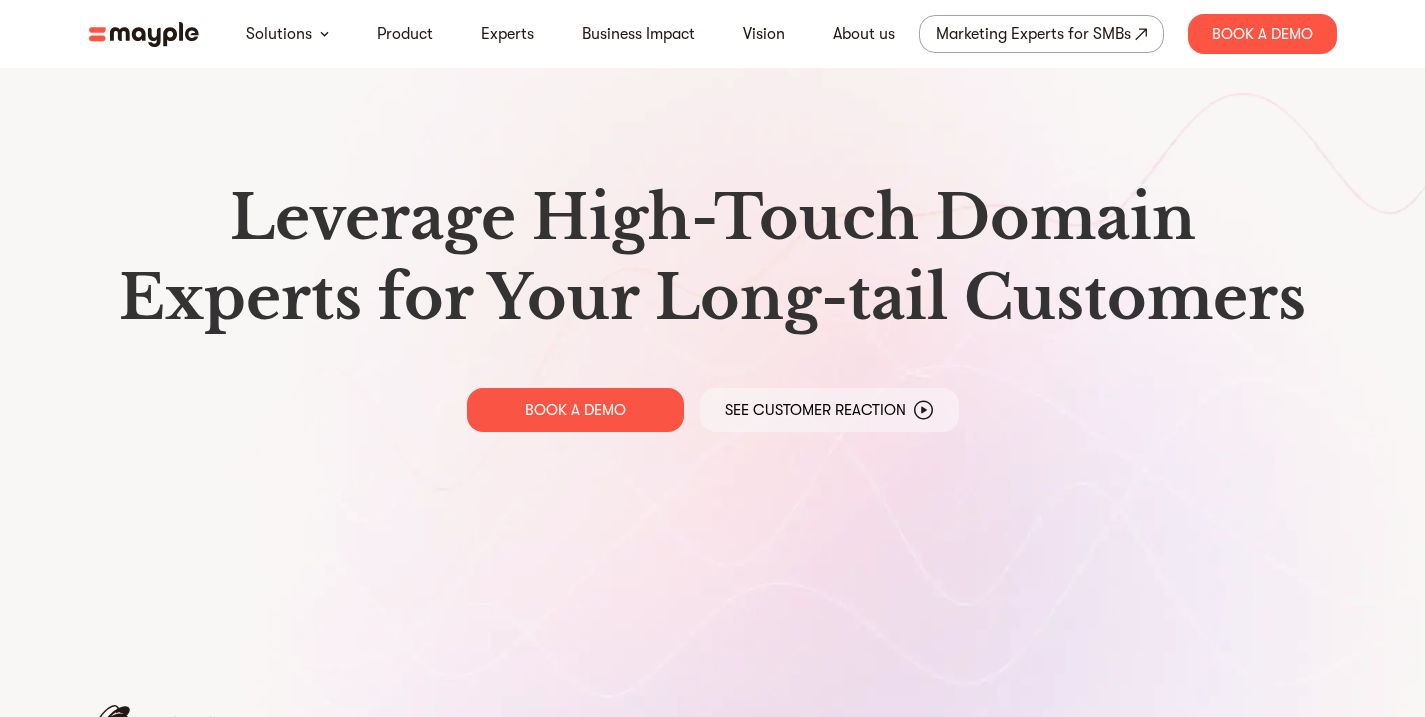 scroll, scrollTop: 0, scrollLeft: 0, axis: both 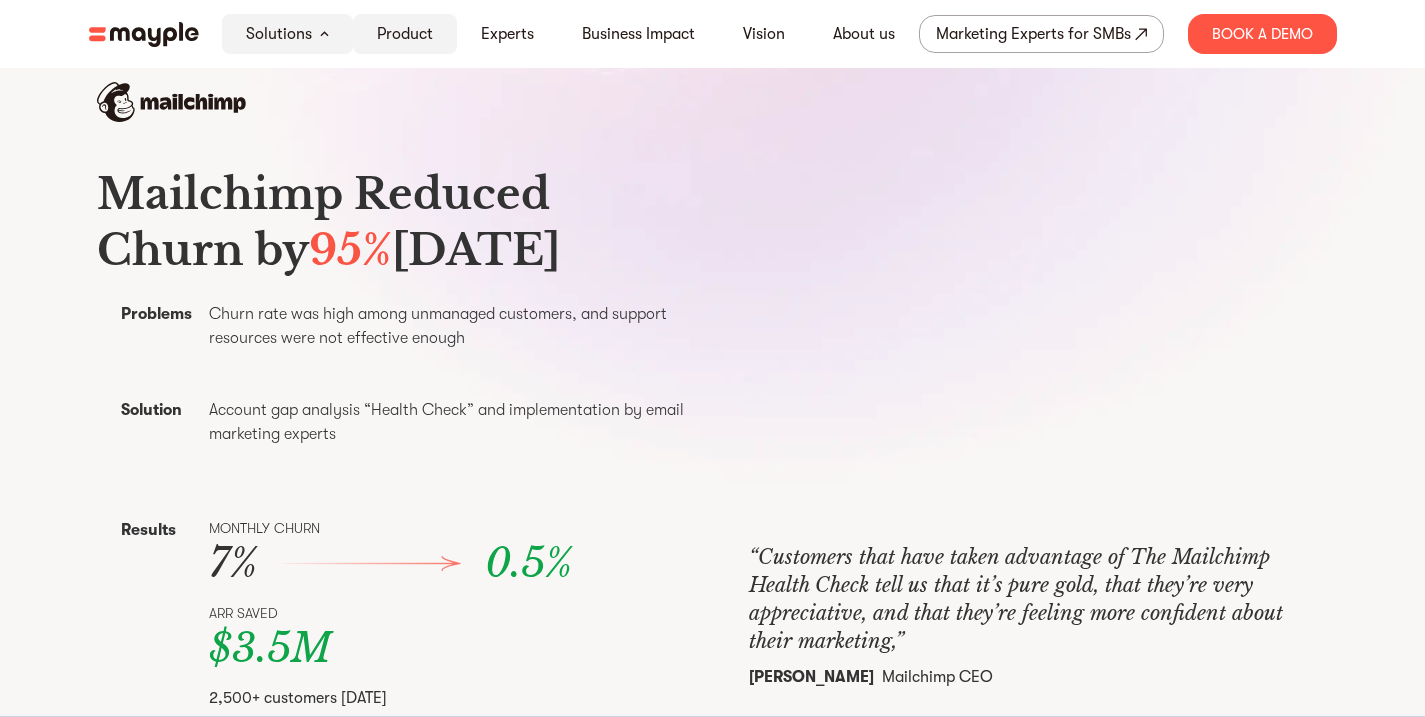 click on "Product" at bounding box center [405, 34] 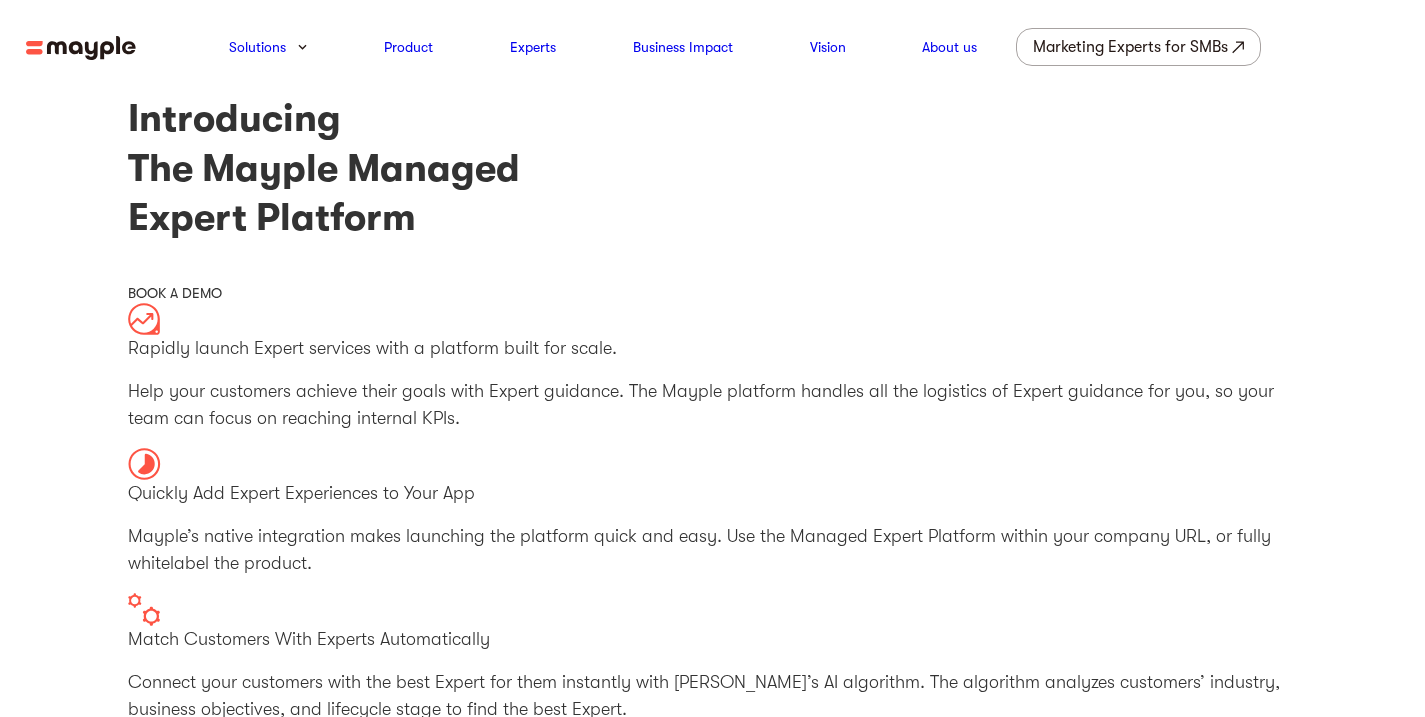 scroll, scrollTop: 0, scrollLeft: 0, axis: both 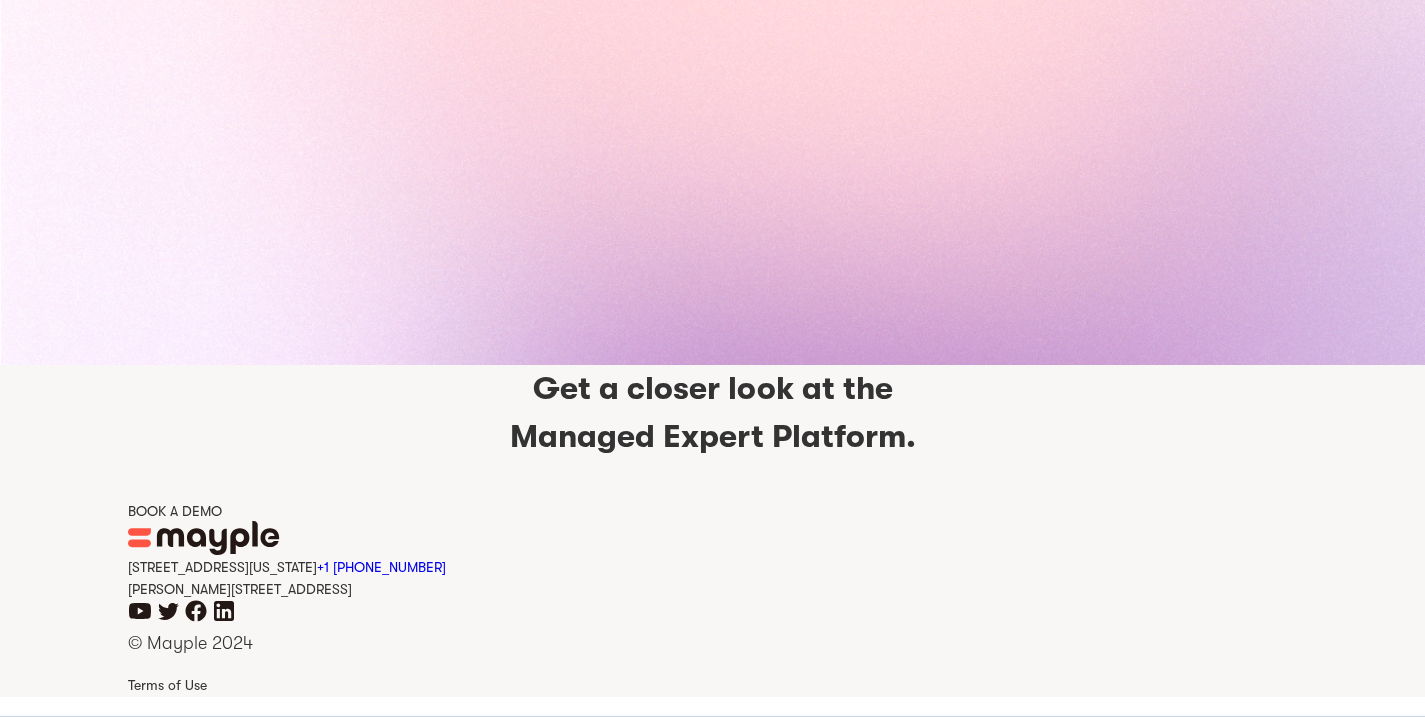 click 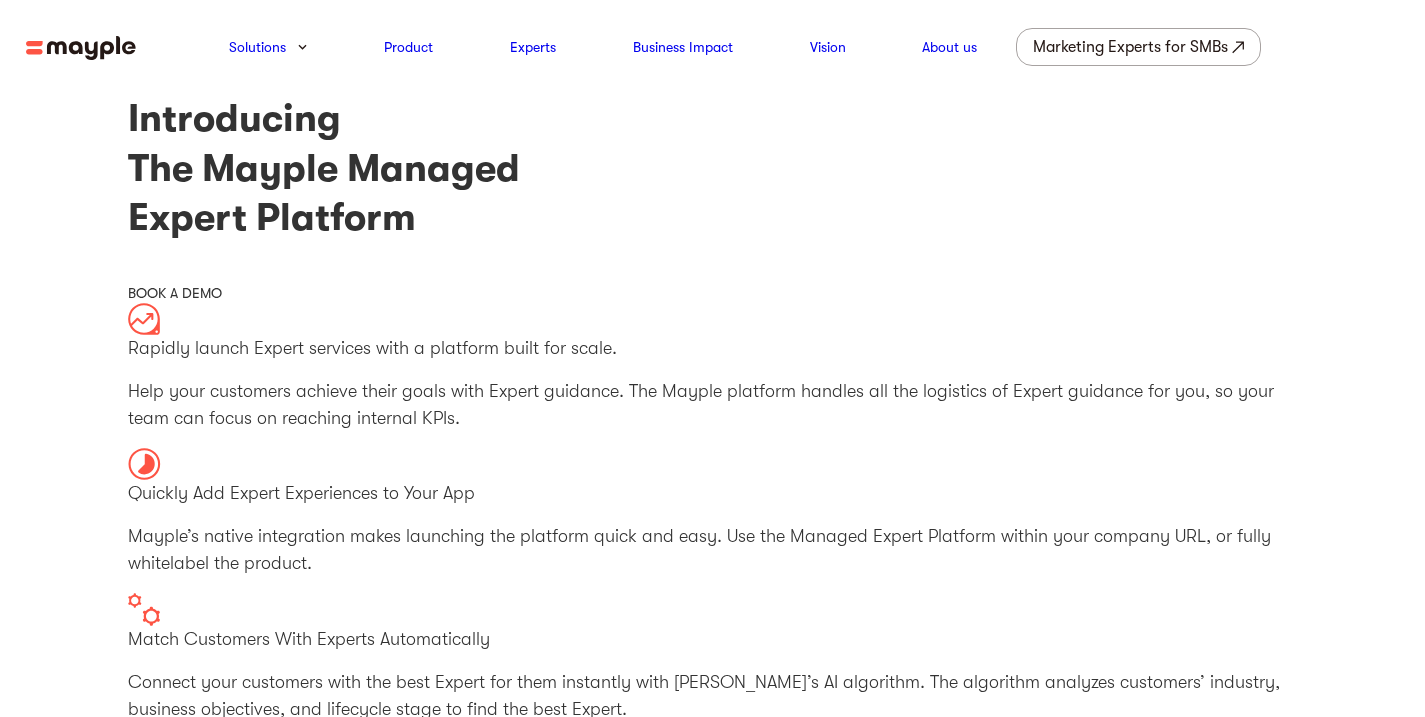 scroll, scrollTop: 0, scrollLeft: 0, axis: both 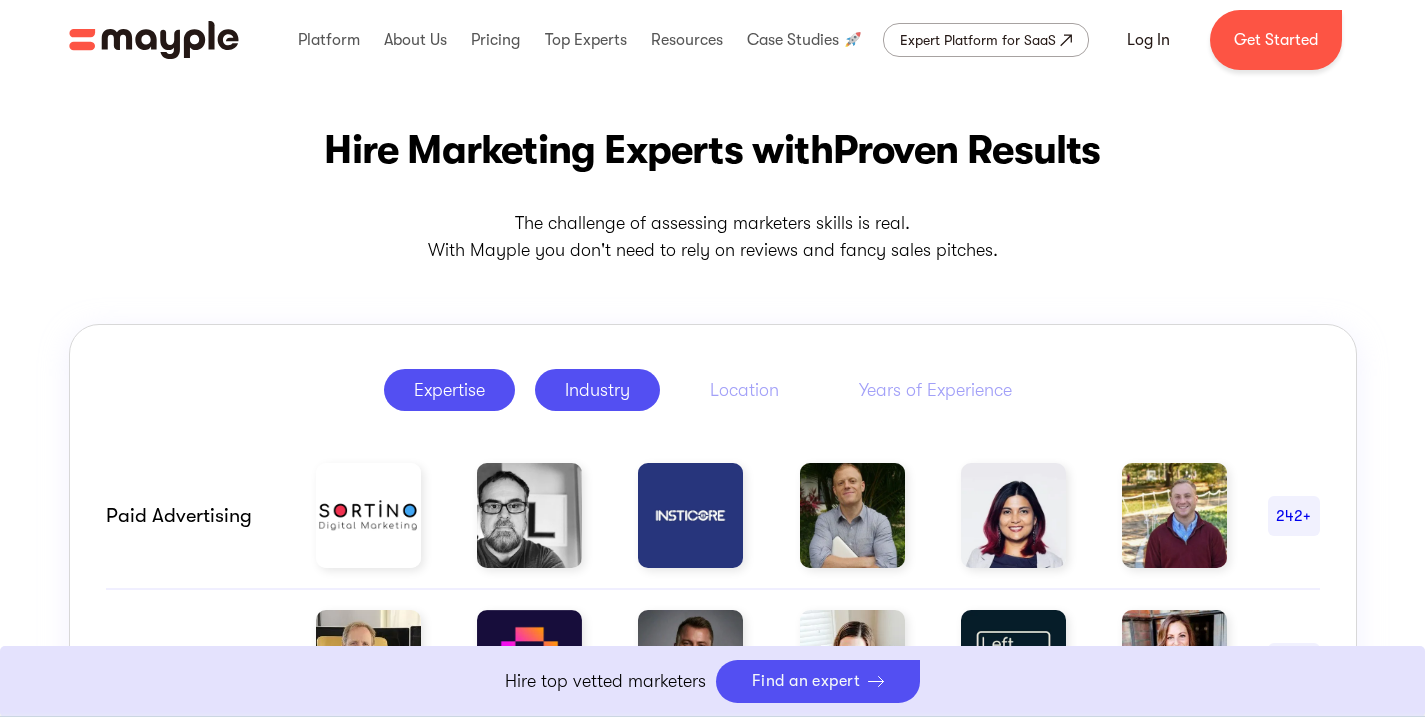 click on "Industry" at bounding box center [597, 390] 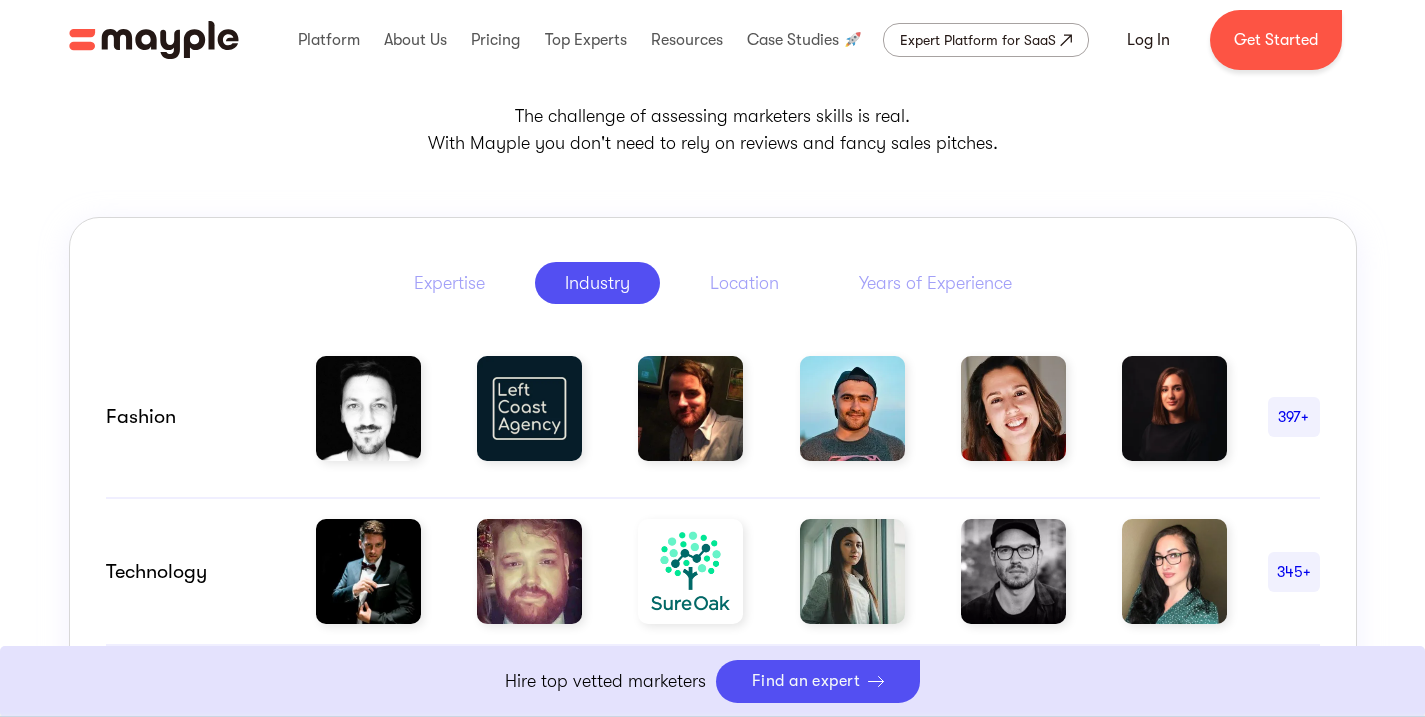 scroll, scrollTop: 892, scrollLeft: 0, axis: vertical 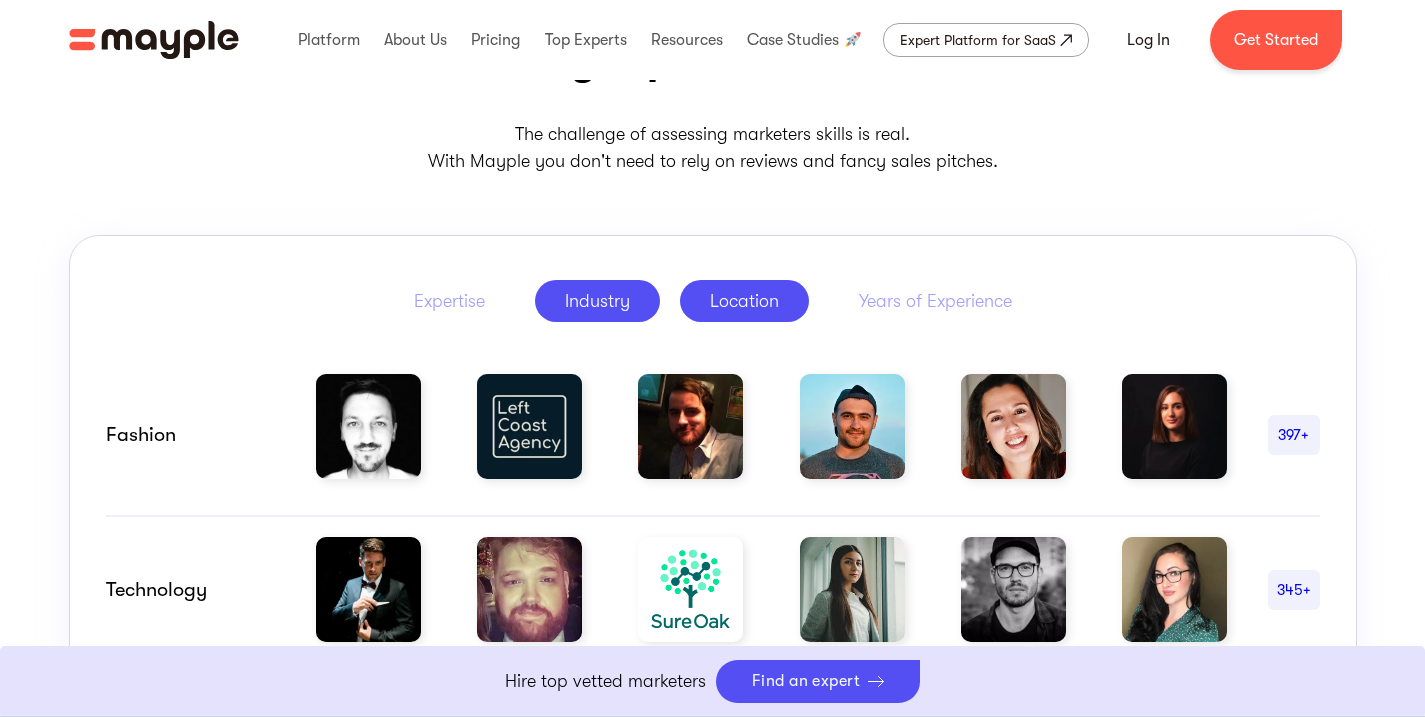 click on "Location" at bounding box center [744, 301] 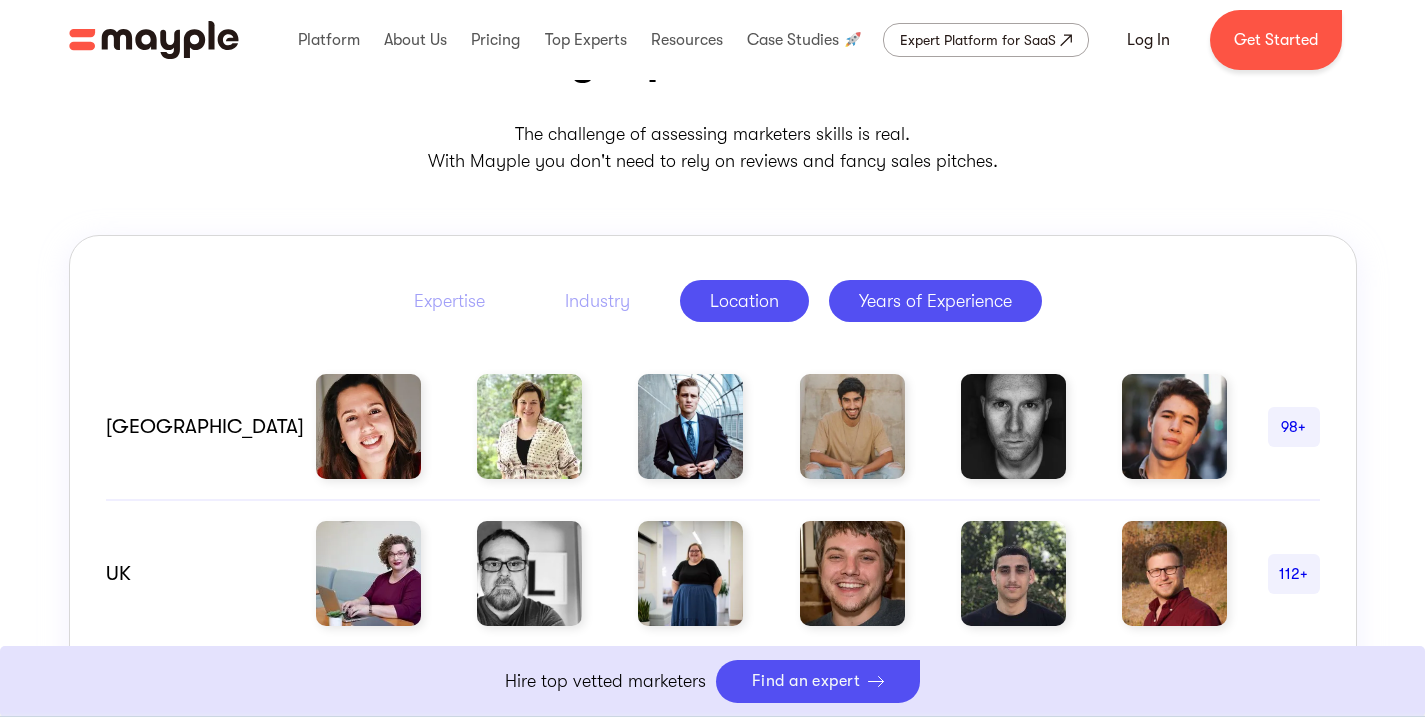 click on "Years of Experience" at bounding box center (935, 301) 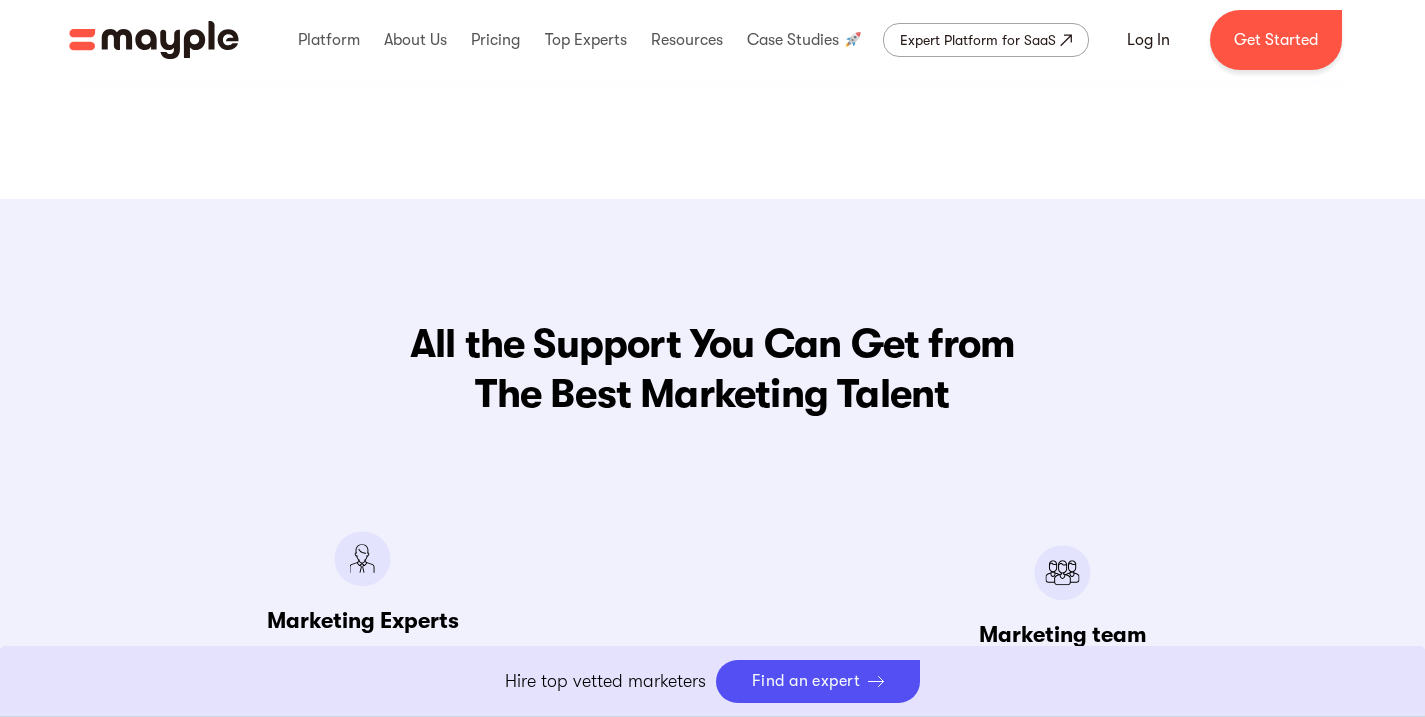 scroll, scrollTop: 2017, scrollLeft: 0, axis: vertical 